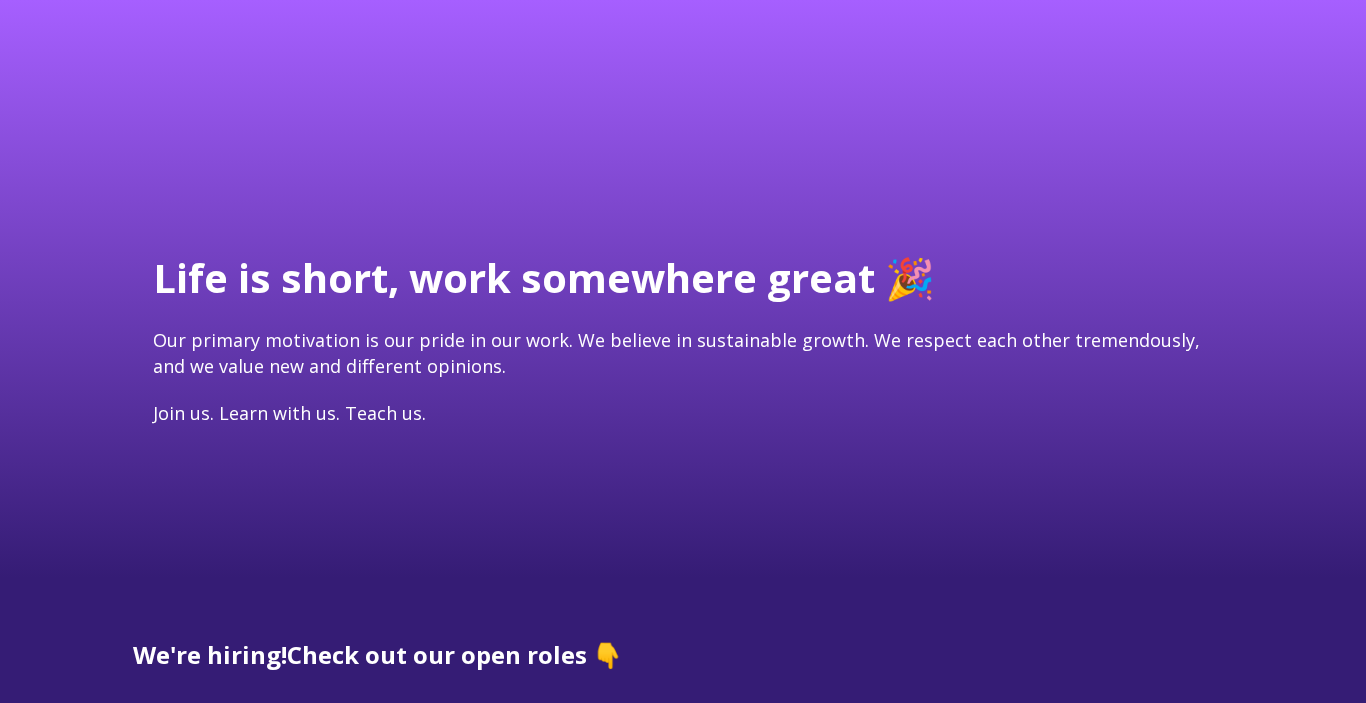 scroll, scrollTop: 561, scrollLeft: 0, axis: vertical 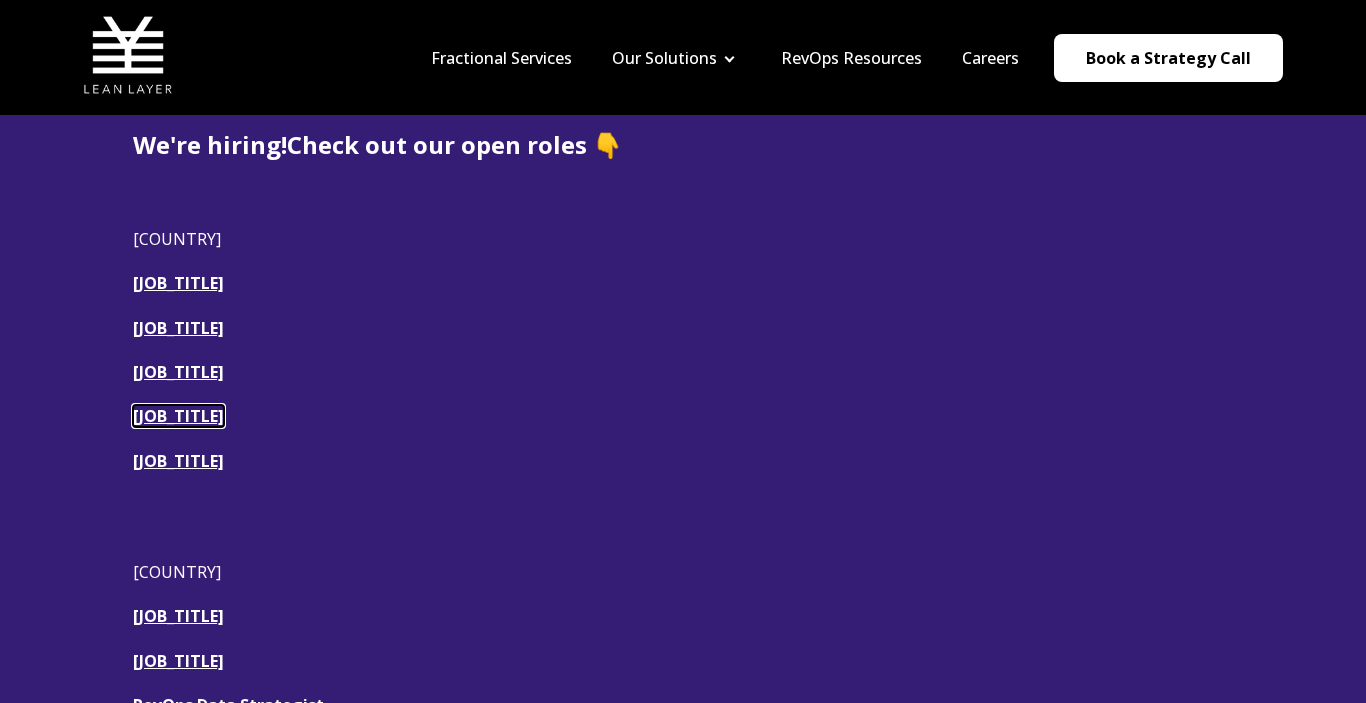 click on "[JOB_TITLE]" at bounding box center (178, 416) 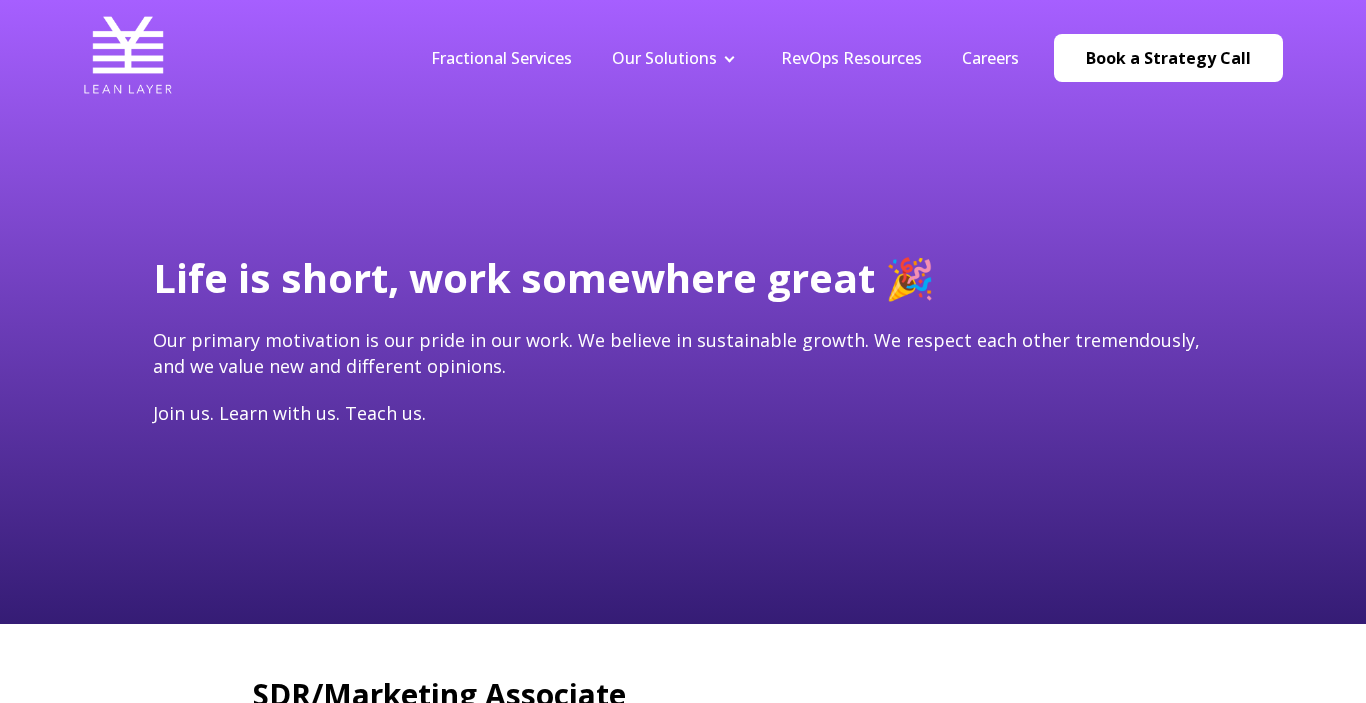 scroll, scrollTop: 0, scrollLeft: 0, axis: both 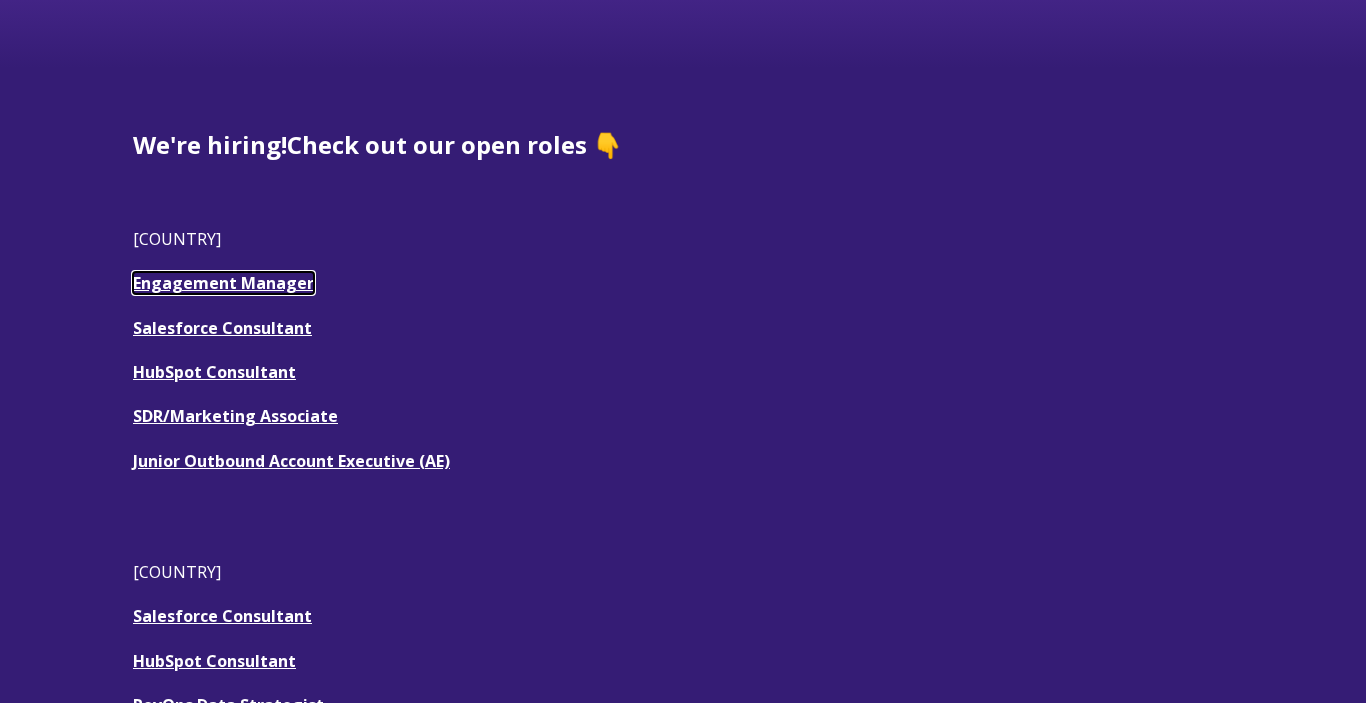 click on "[JOB_TITLE]" at bounding box center (223, 283) 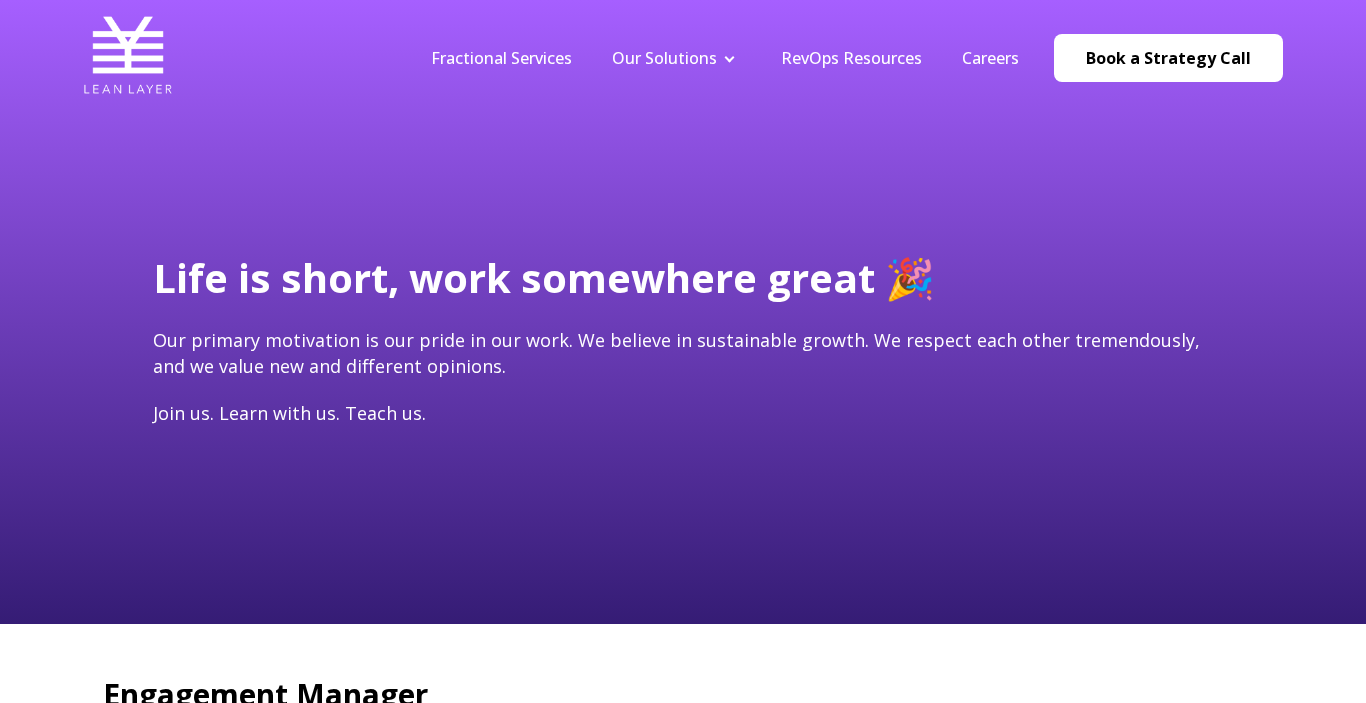 scroll, scrollTop: 0, scrollLeft: 0, axis: both 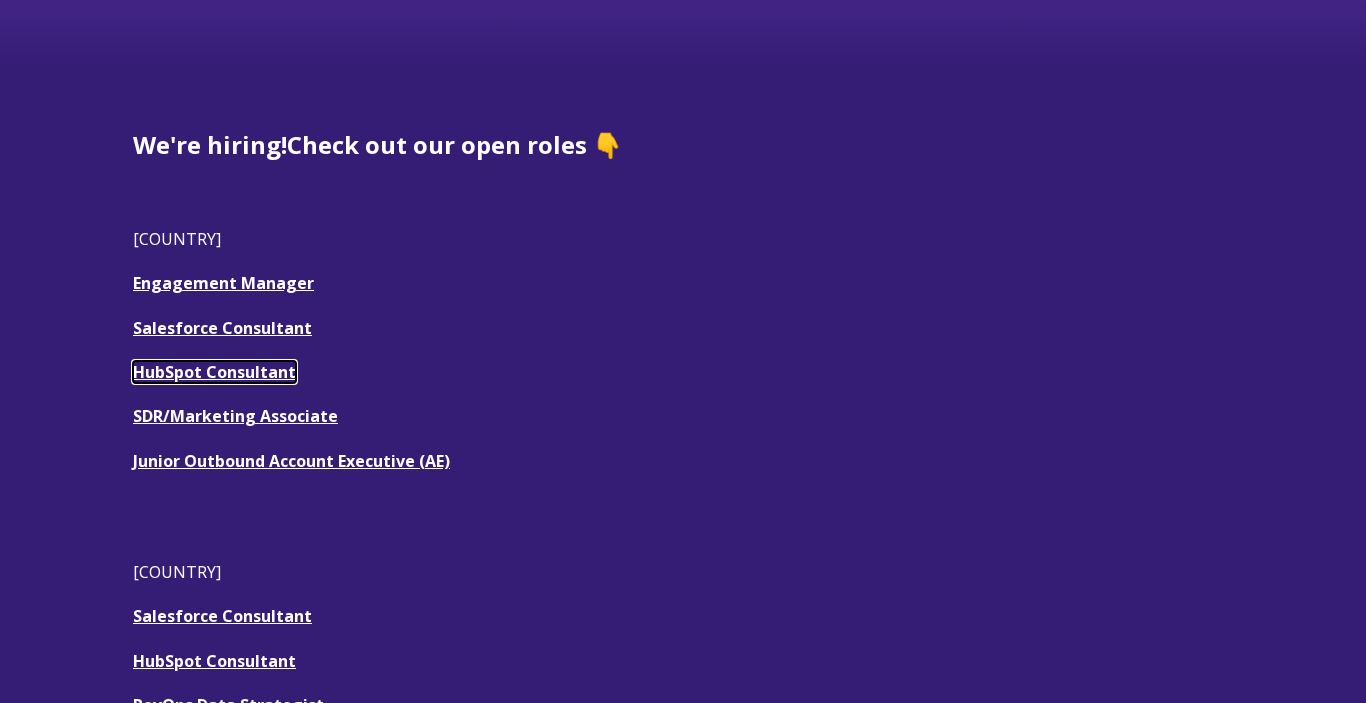 click on "HubSpot Consultant" at bounding box center (214, 372) 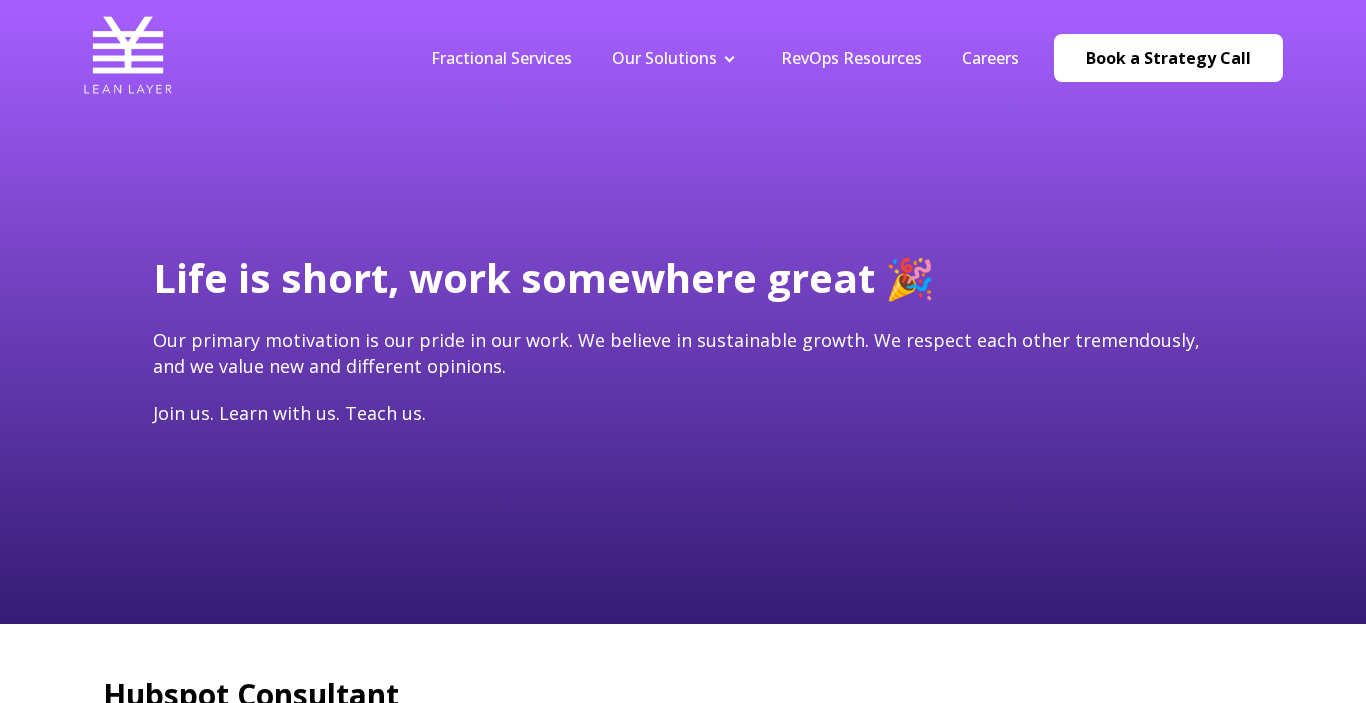 scroll, scrollTop: 228, scrollLeft: 0, axis: vertical 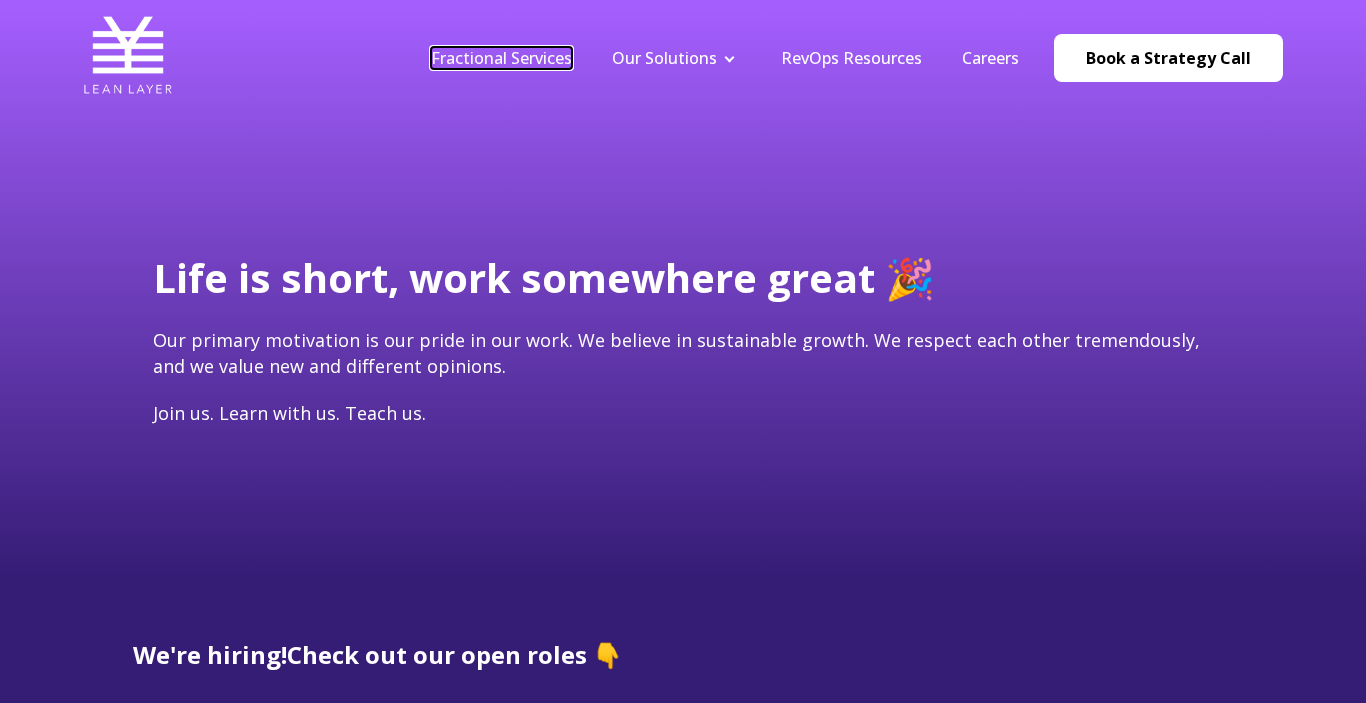 click on "Fractional Services" at bounding box center (501, 58) 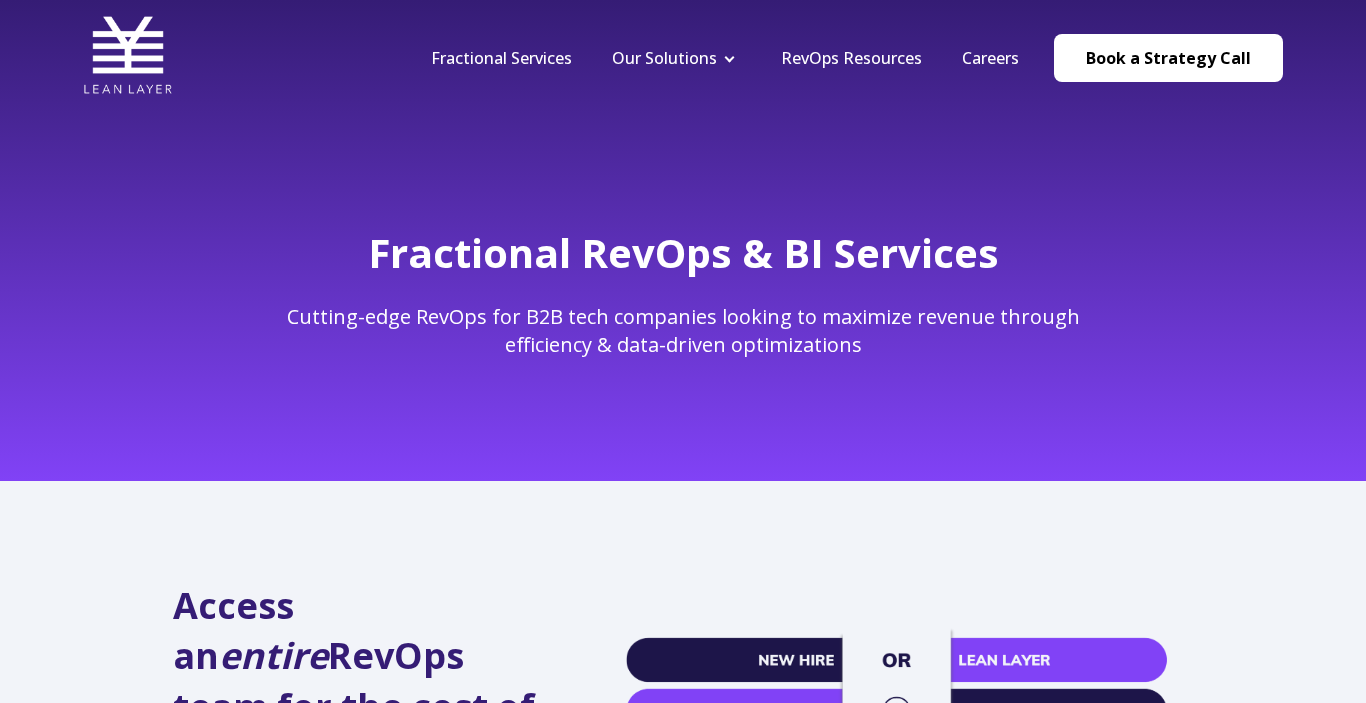 scroll, scrollTop: 0, scrollLeft: 0, axis: both 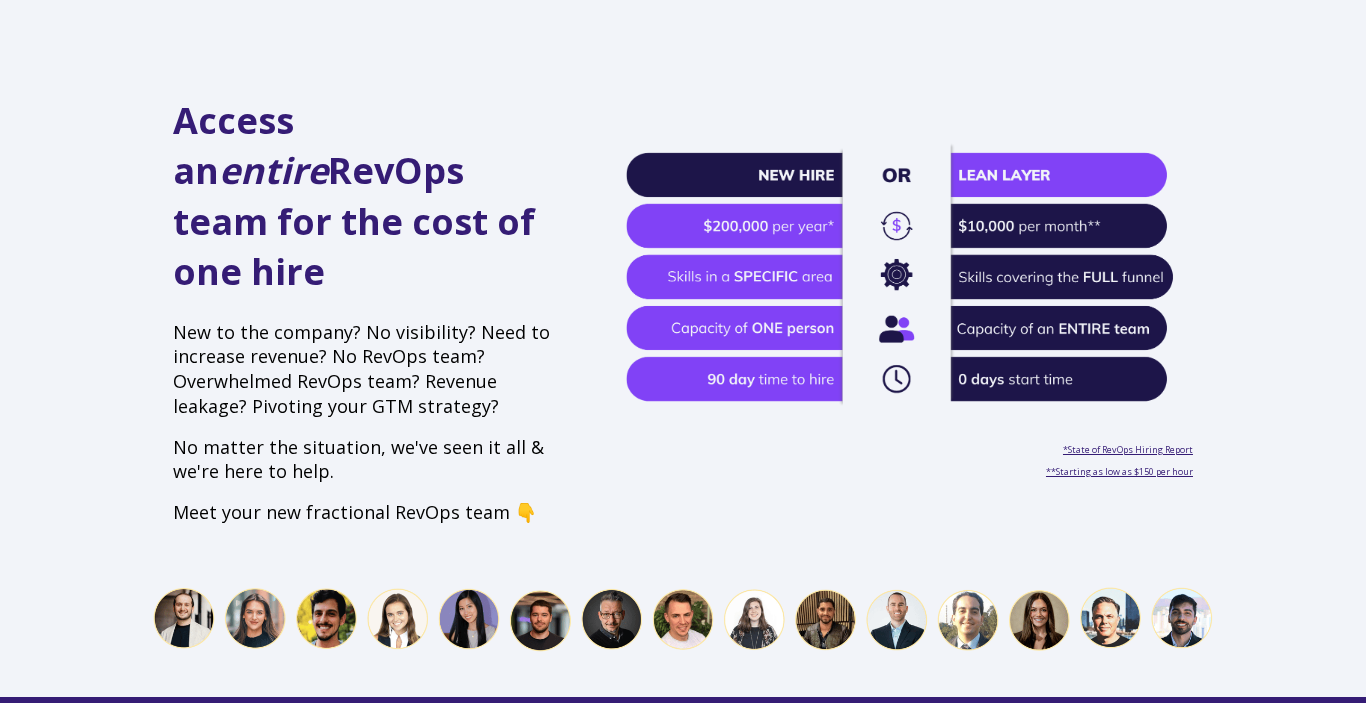 click at bounding box center (683, 619) 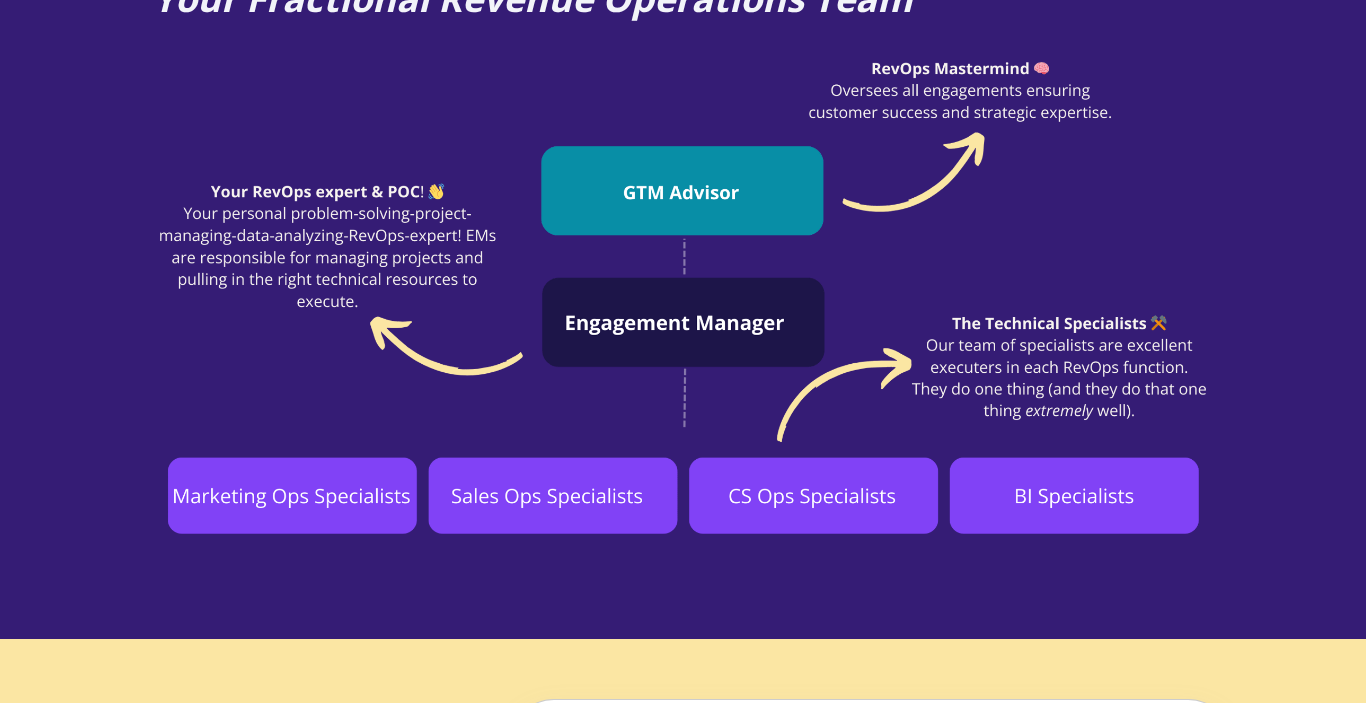 scroll, scrollTop: 1309, scrollLeft: 0, axis: vertical 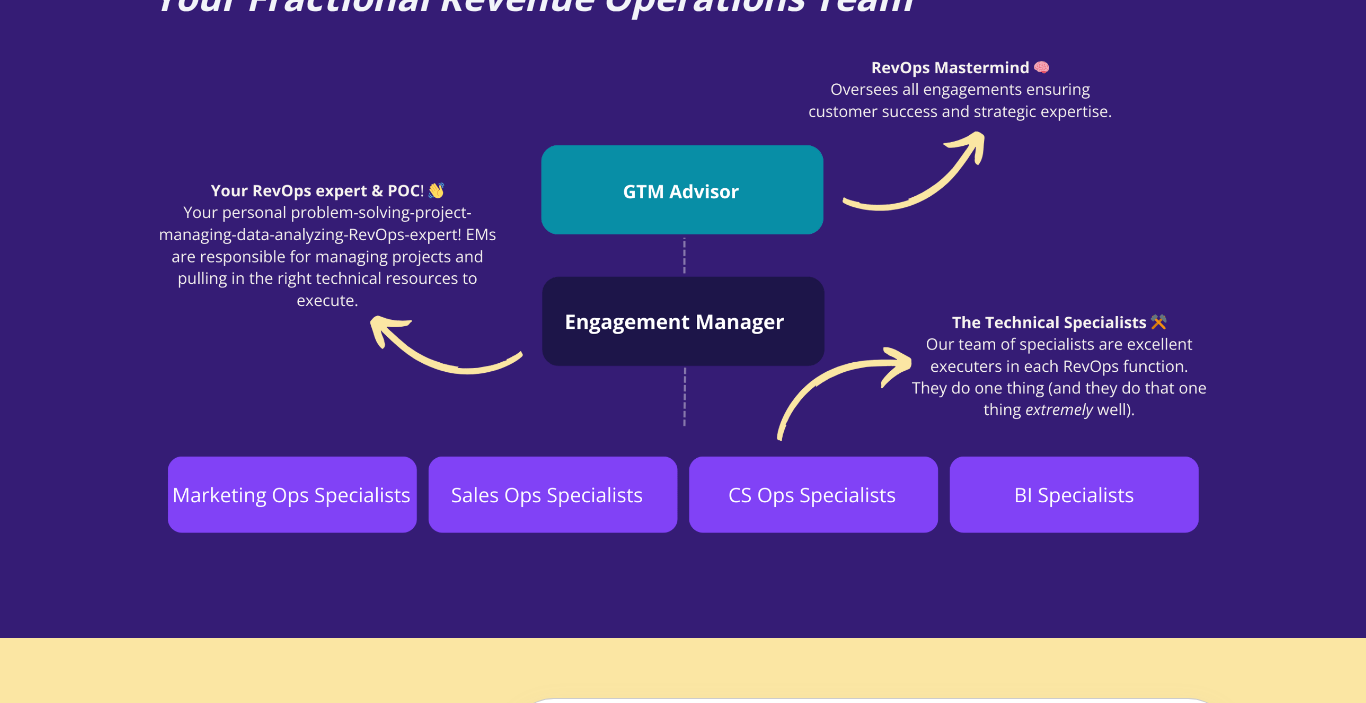 click on "Your Fractional Revenue Operations Team" at bounding box center [683, 300] 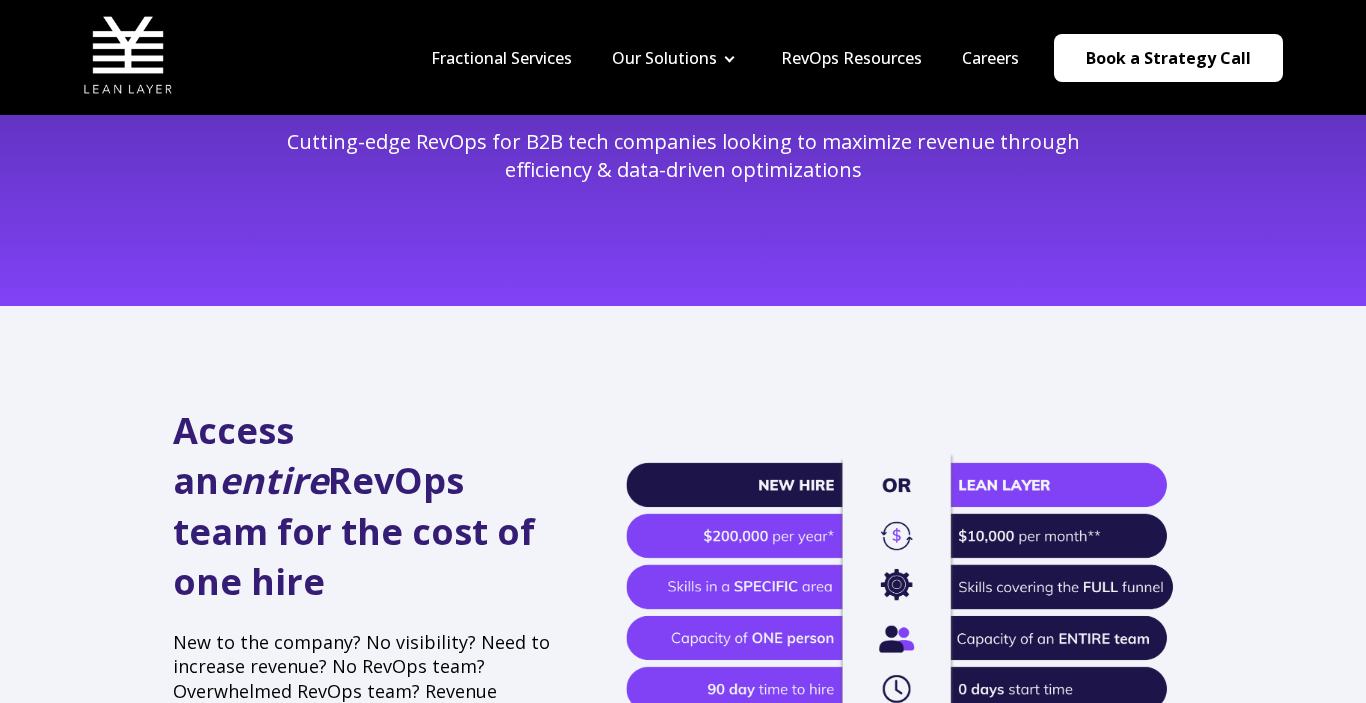 scroll, scrollTop: 0, scrollLeft: 0, axis: both 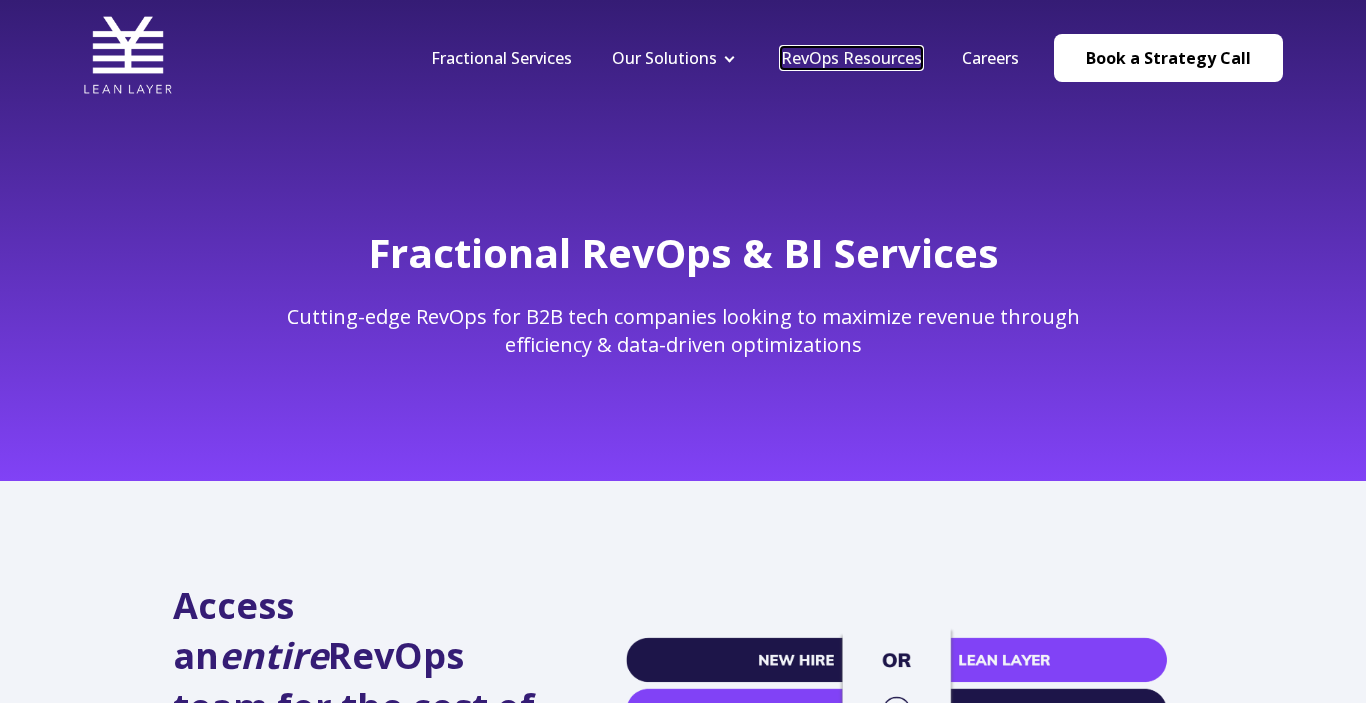 click on "RevOps Resources" at bounding box center [851, 58] 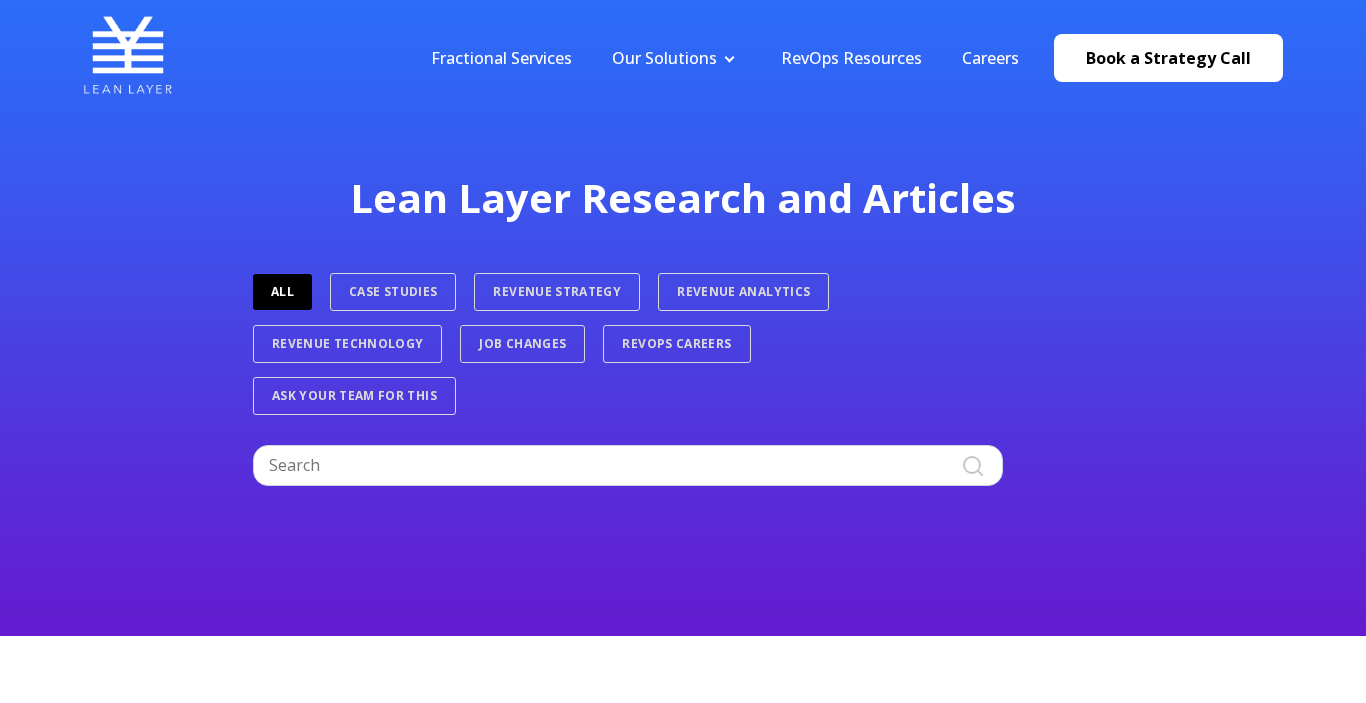 scroll, scrollTop: 0, scrollLeft: 0, axis: both 